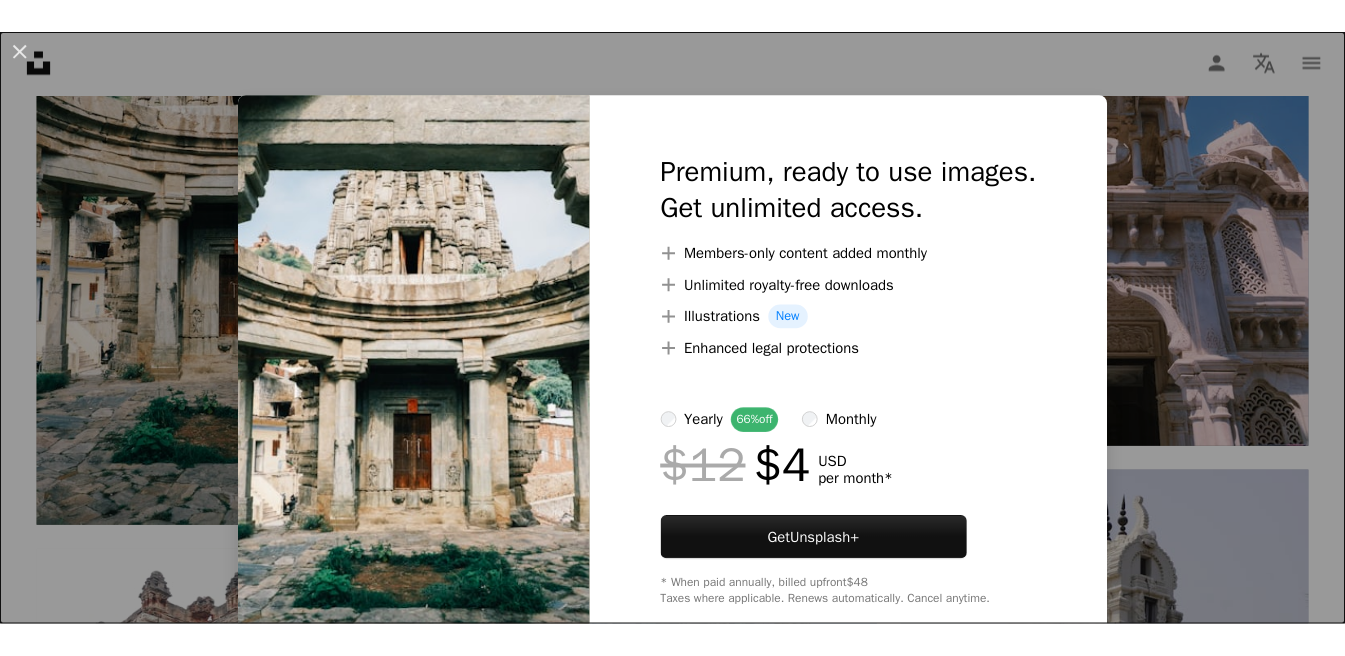 scroll, scrollTop: 1803, scrollLeft: 0, axis: vertical 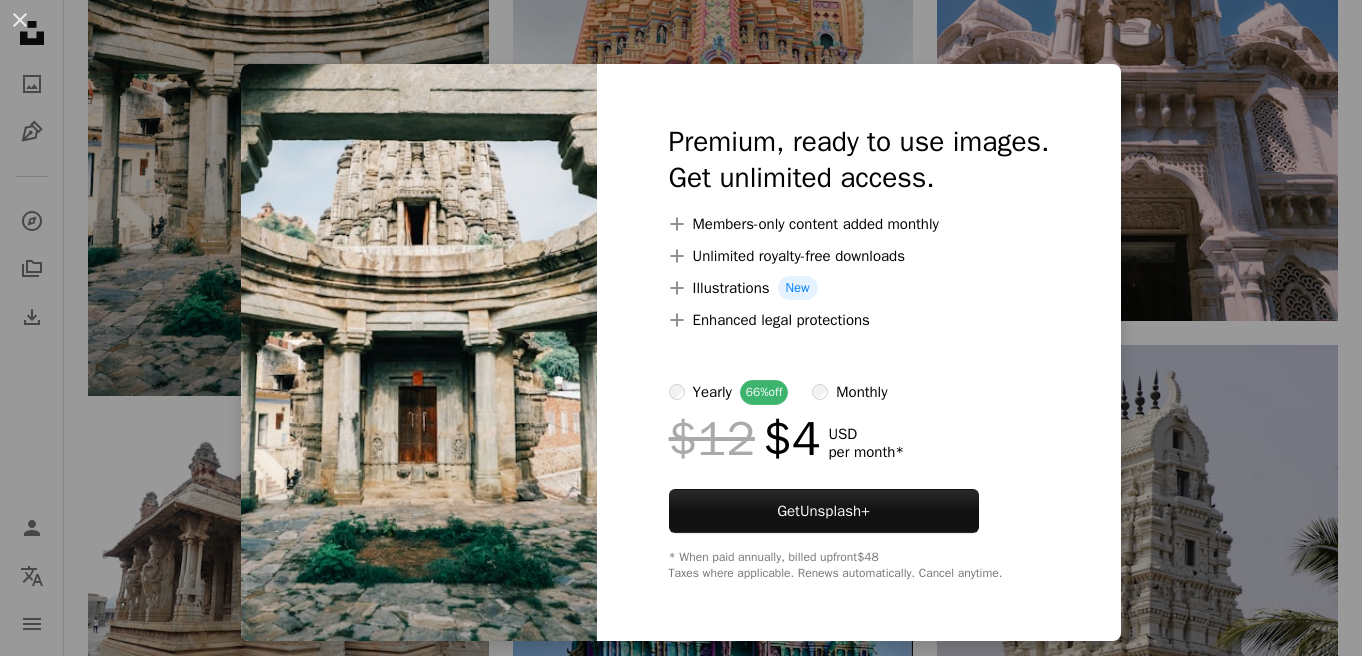 click on "Premium, ready to use images. Get unlimited access. A plus sign Members-only content added monthly A plus sign Unlimited royalty-free downloads A plus sign Illustrations  New A plus sign Enhanced legal protections yearly 66%  off monthly $12   $4 USD per month * Get  Unsplash+ * When paid annually, billed upfront  $48 Taxes where applicable. Renews automatically. Cancel anytime." at bounding box center [859, 352] 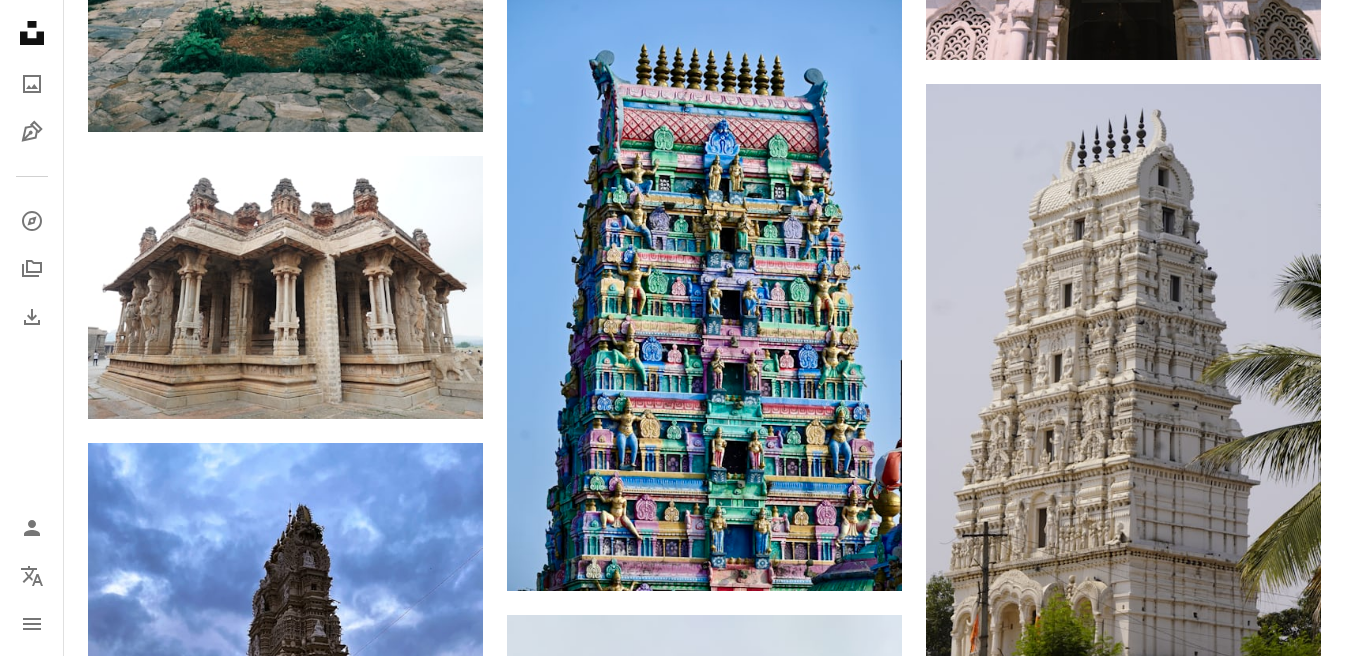 scroll, scrollTop: 2009, scrollLeft: 0, axis: vertical 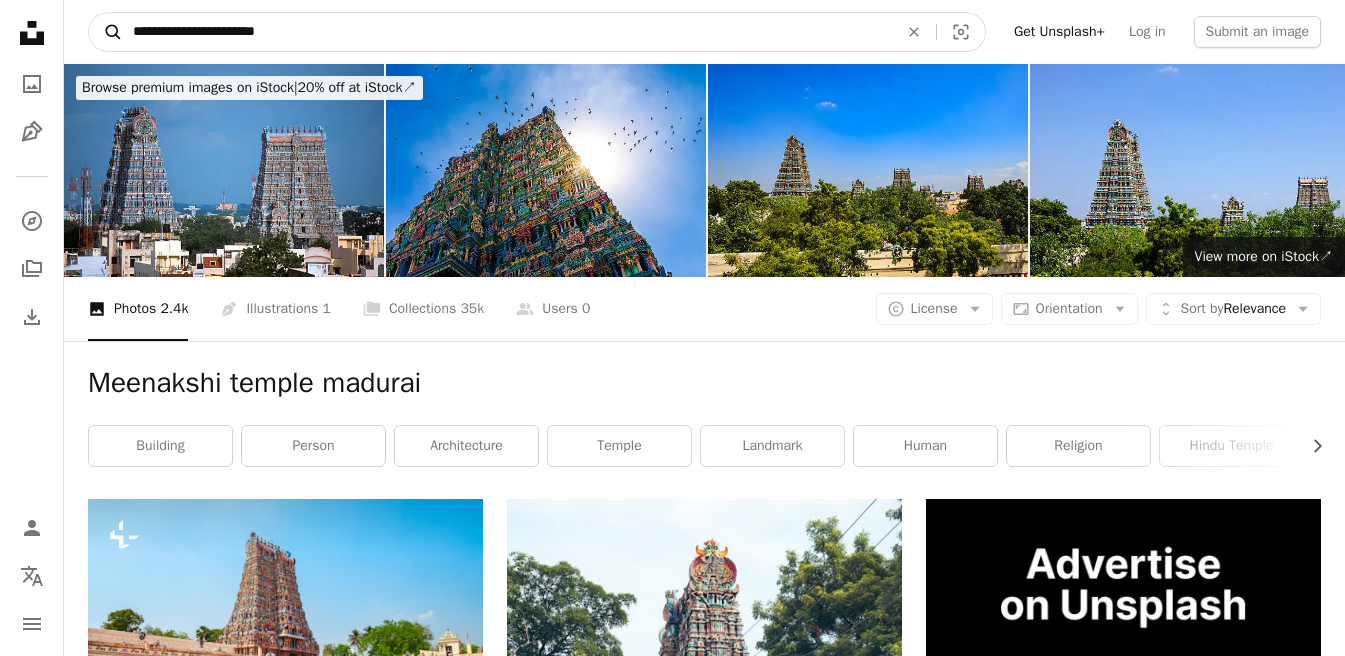 drag, startPoint x: 307, startPoint y: 32, endPoint x: 111, endPoint y: 30, distance: 196.01021 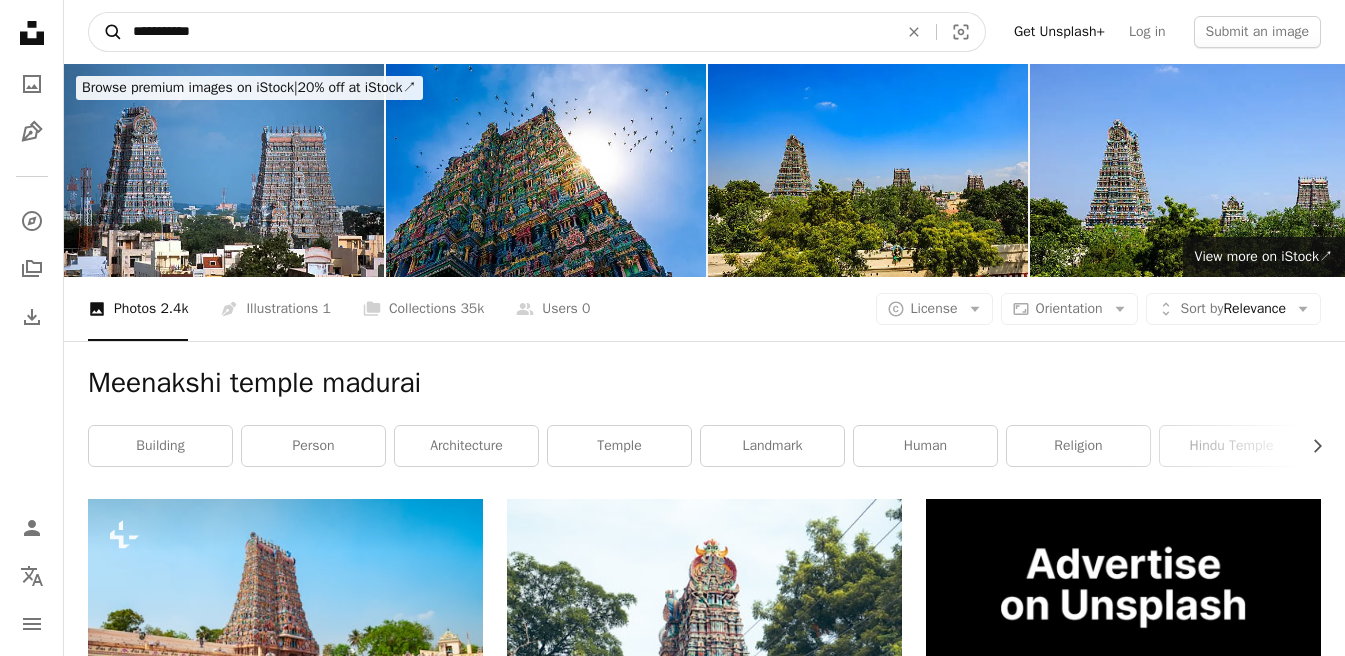 type on "**********" 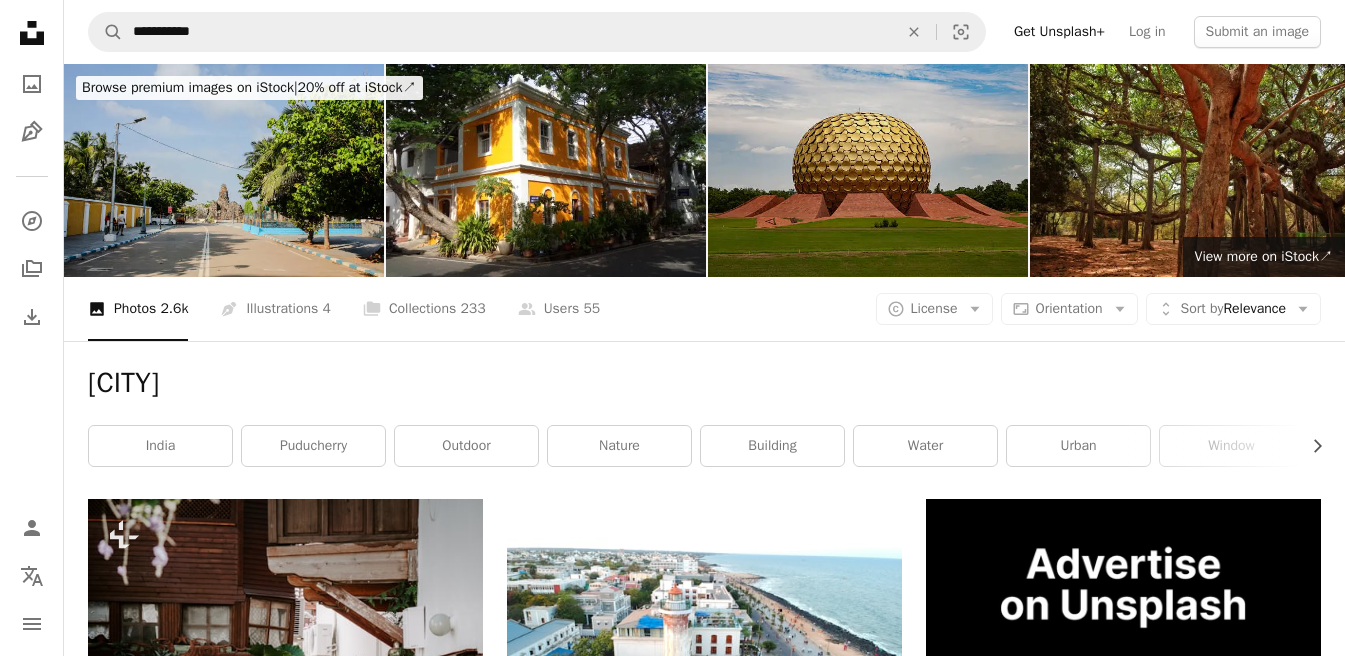 click at bounding box center [868, 170] 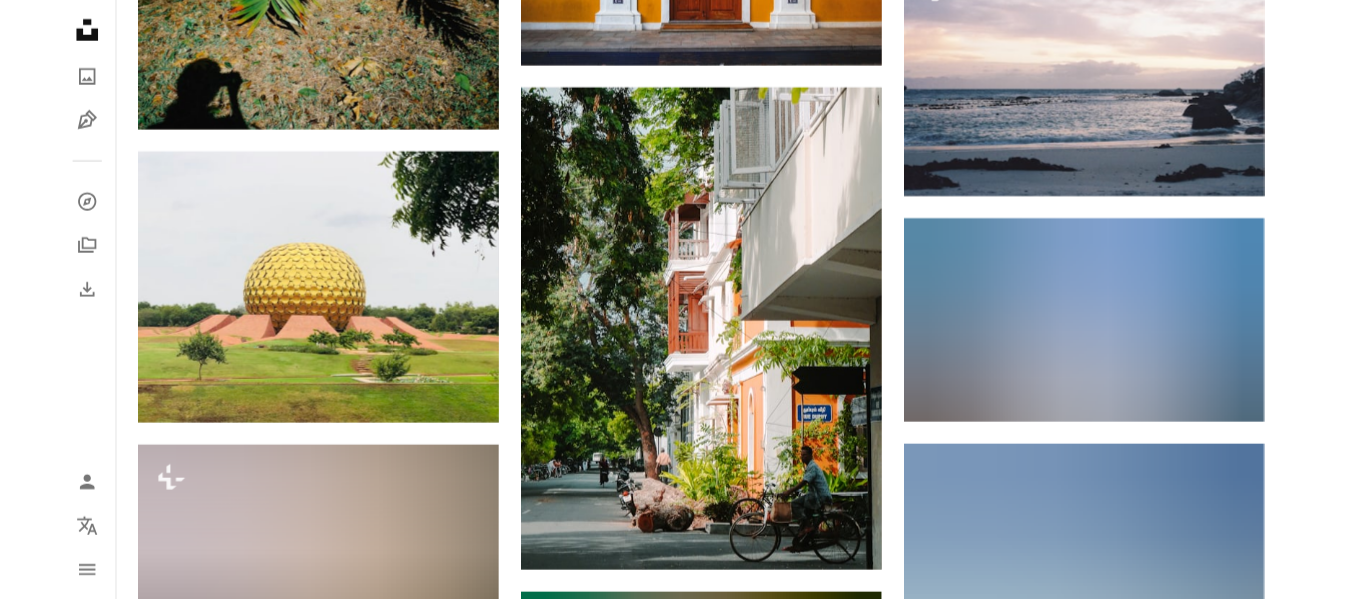 scroll, scrollTop: 1641, scrollLeft: 0, axis: vertical 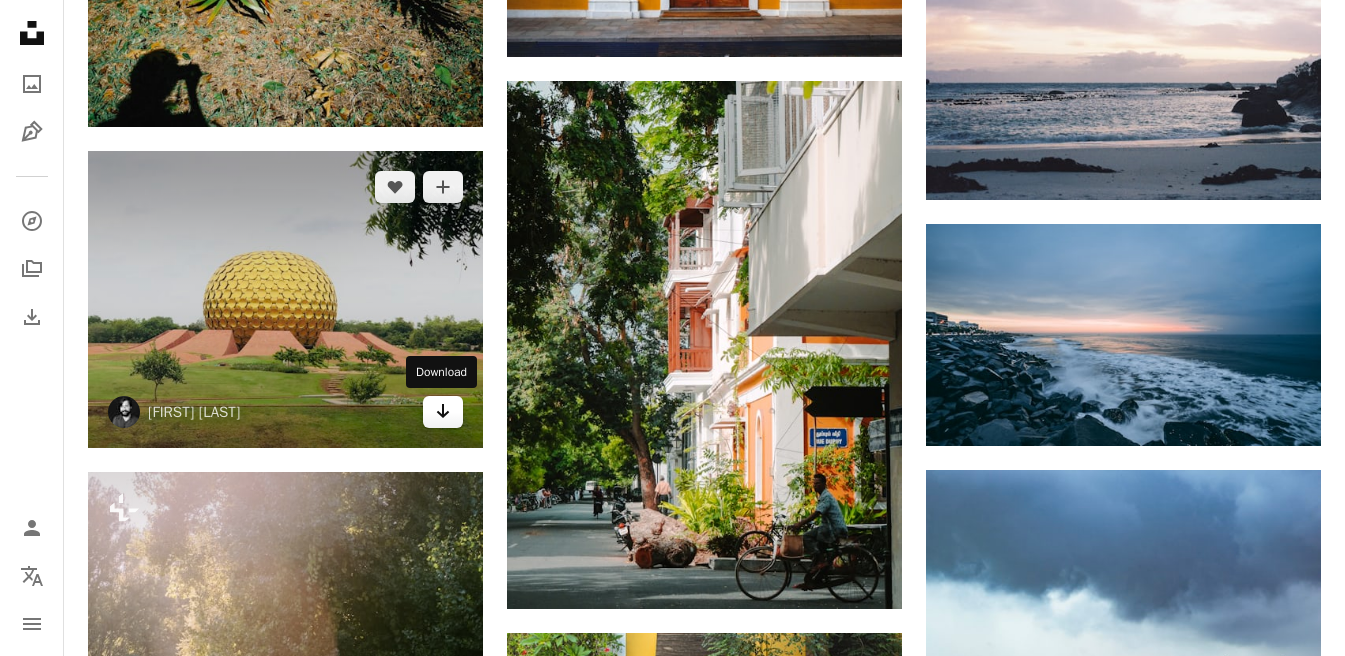click on "Arrow pointing down" 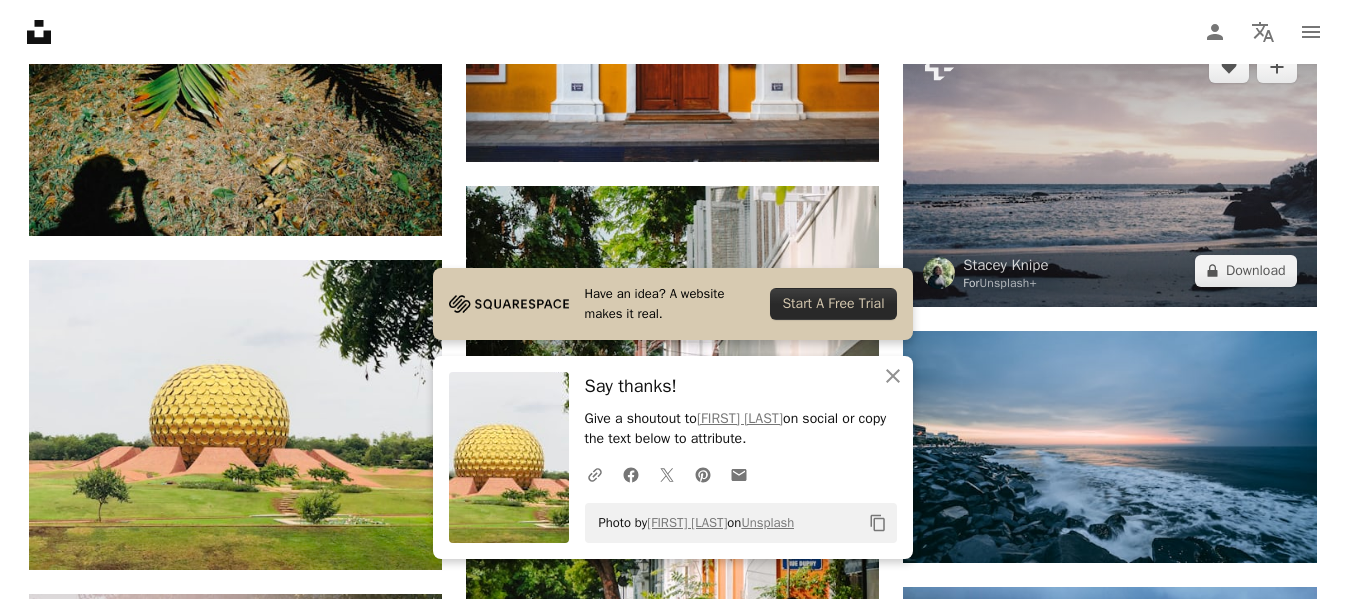 click at bounding box center [1109, 169] 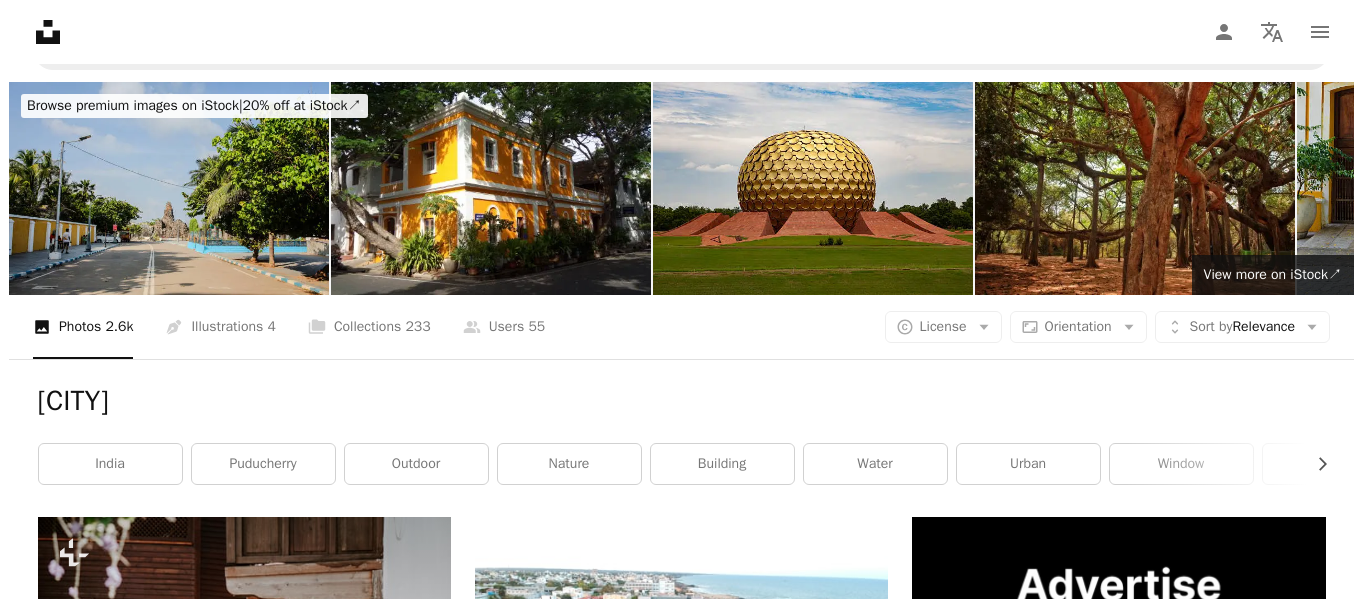 scroll, scrollTop: 0, scrollLeft: 0, axis: both 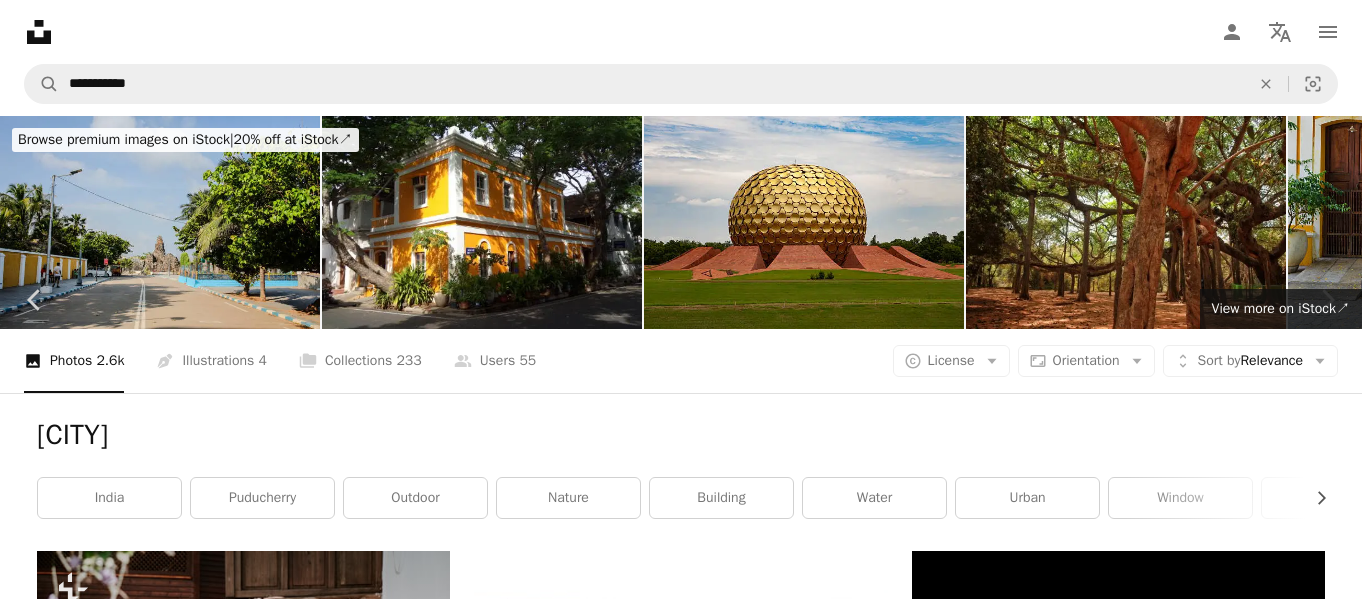 click on "An X shape Chevron left Chevron right [FIRST] [LAST] For  Unsplash+ A heart A plus sign A lock Download Zoom in A forward-right arrow Share More Actions Calendar outlined Published on  [DATE], [YEAR] Camera FUJI PHOTO FILM CO., LTD., SP-3000 Safety Licensed under the  Unsplash+ License sunset clouds film romantic pink sky dreamy moody sky romantic sky Free pictures From this series Plus sign for Unsplash+ Plus sign for Unsplash+ Related images Plus sign for Unsplash+ A heart A plus sign [FIRST] [LAST] For  Unsplash+ A lock Download Plus sign for Unsplash+ A heart A plus sign [FIRST] [LAST] For  Unsplash+ A lock Download Plus sign for Unsplash+ A heart A plus sign [FIRST] [LAST] For  Unsplash+ A lock Download Plus sign for Unsplash+ A heart A plus sign [FIRST] [LAST] For  Unsplash+ A lock Download Plus sign for Unsplash+ A heart A plus sign [FIRST] [LAST] For  Unsplash+ A lock Download Plus sign for Unsplash+ A heart A plus sign [FIRST] [LAST] For  Unsplash+ A lock Download Plus sign for Unsplash+ A heart" at bounding box center (681, 5241) 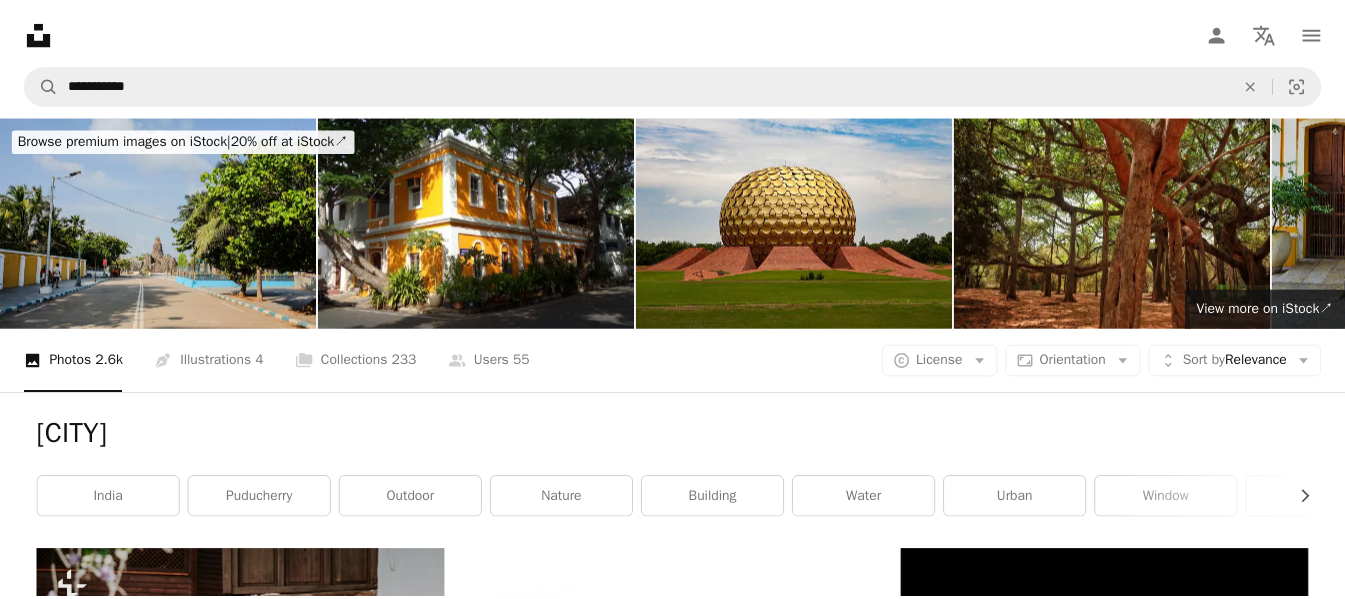 scroll, scrollTop: 1641, scrollLeft: 0, axis: vertical 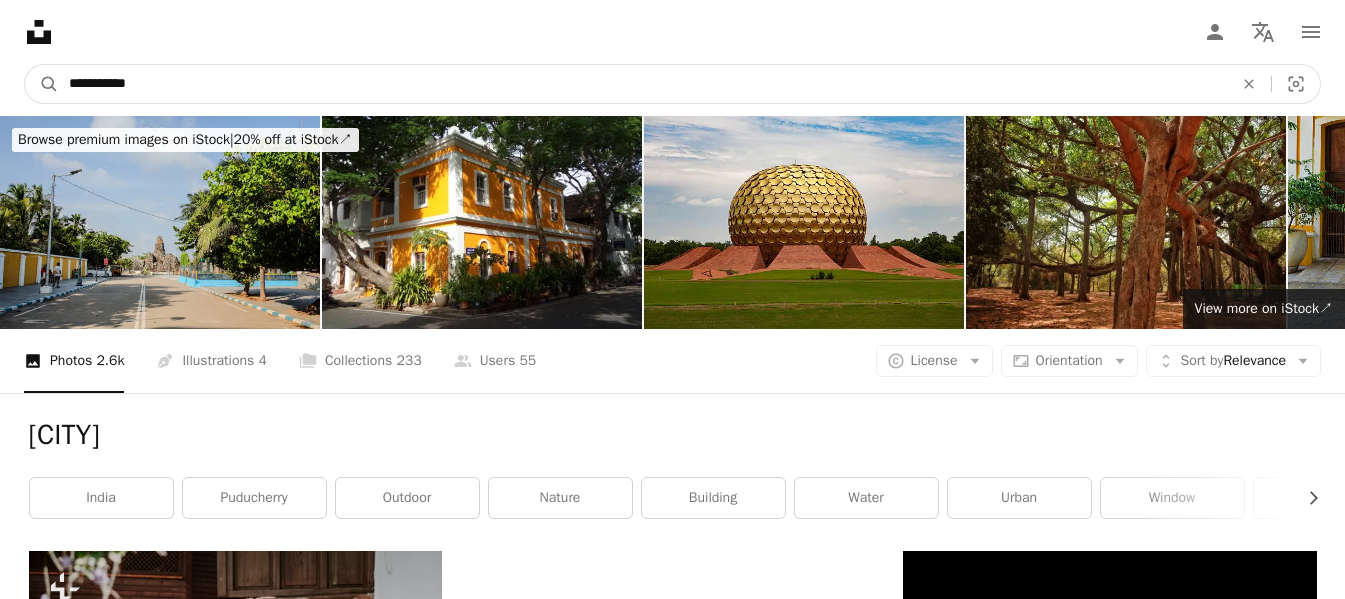 drag, startPoint x: 154, startPoint y: 89, endPoint x: 64, endPoint y: 88, distance: 90.005554 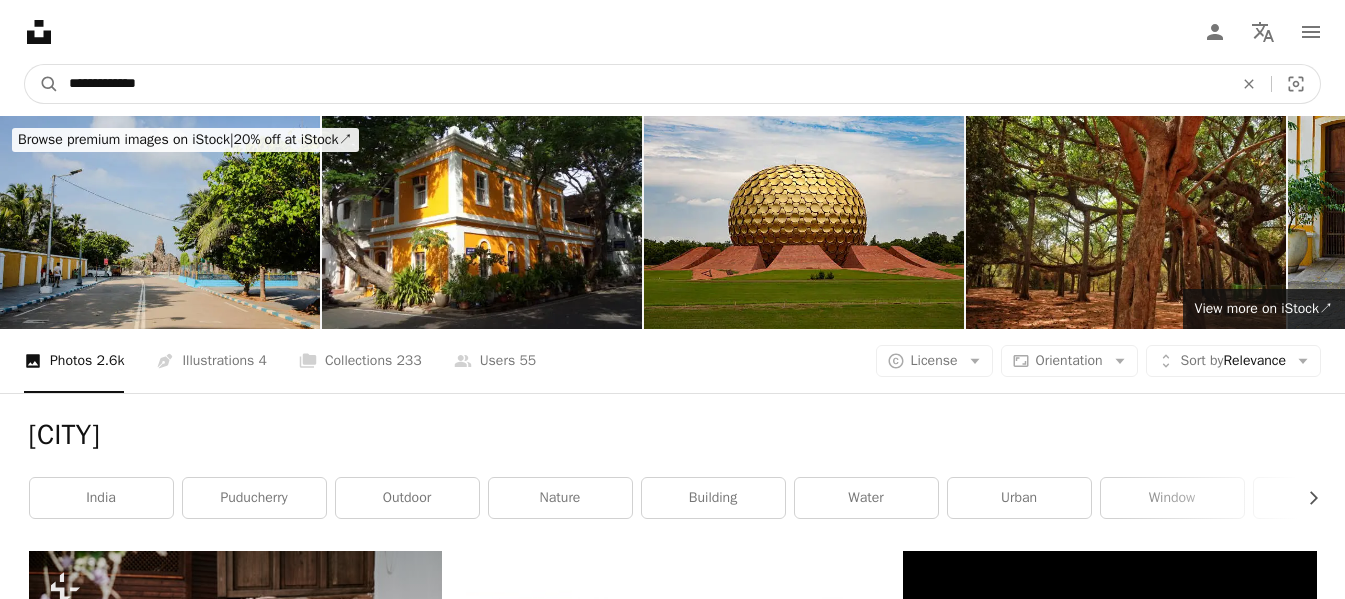 type on "**********" 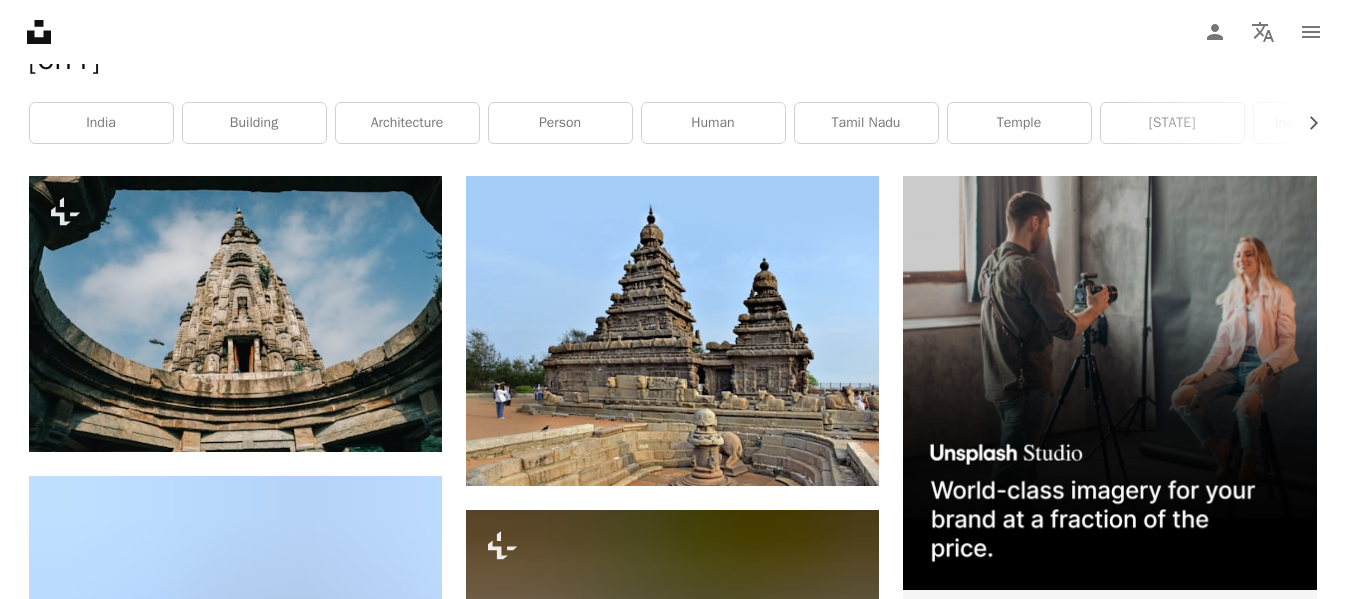 scroll, scrollTop: 383, scrollLeft: 0, axis: vertical 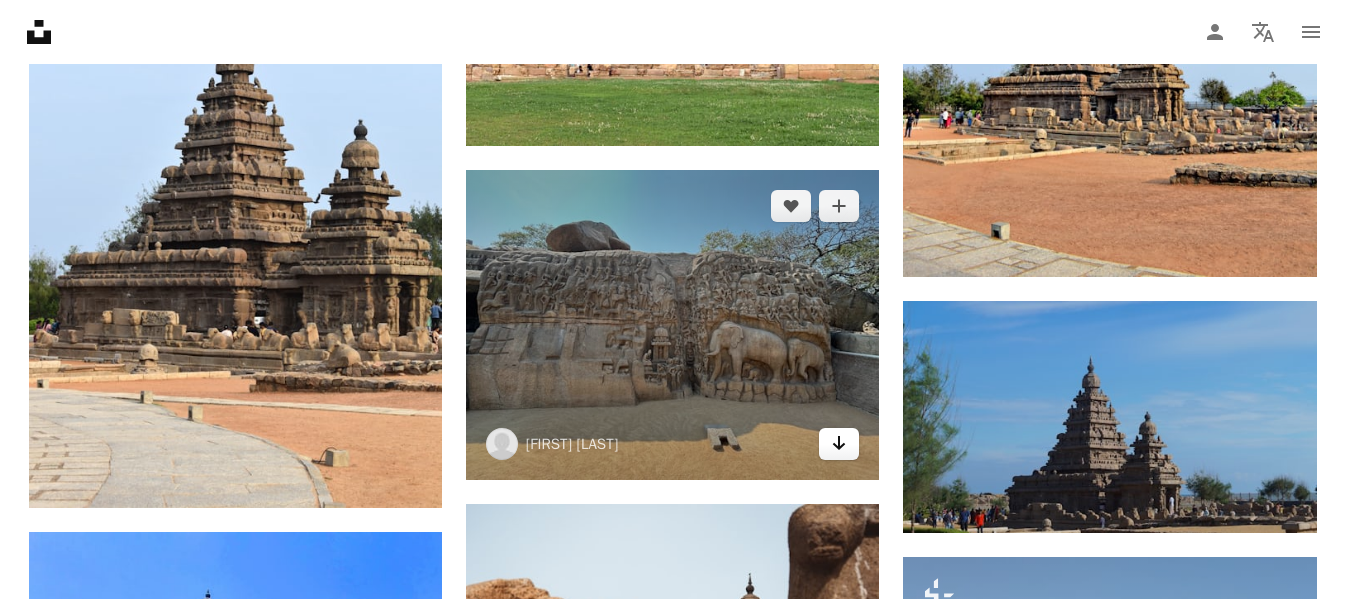 click on "Arrow pointing down" 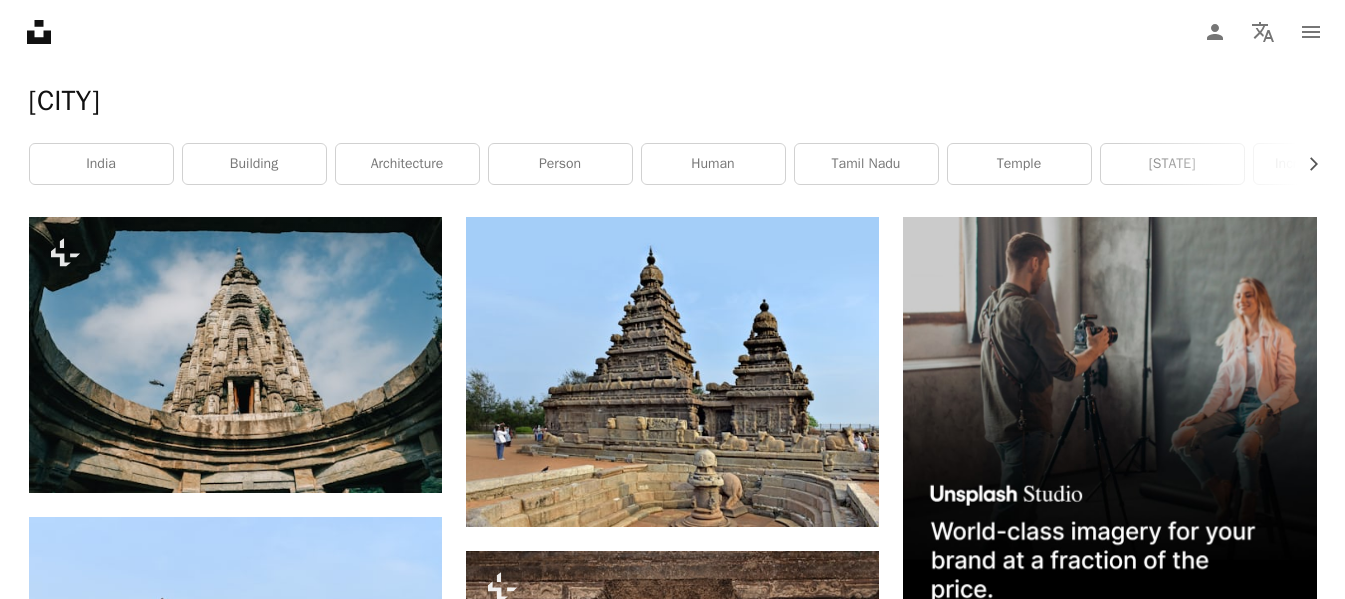 scroll, scrollTop: 301, scrollLeft: 0, axis: vertical 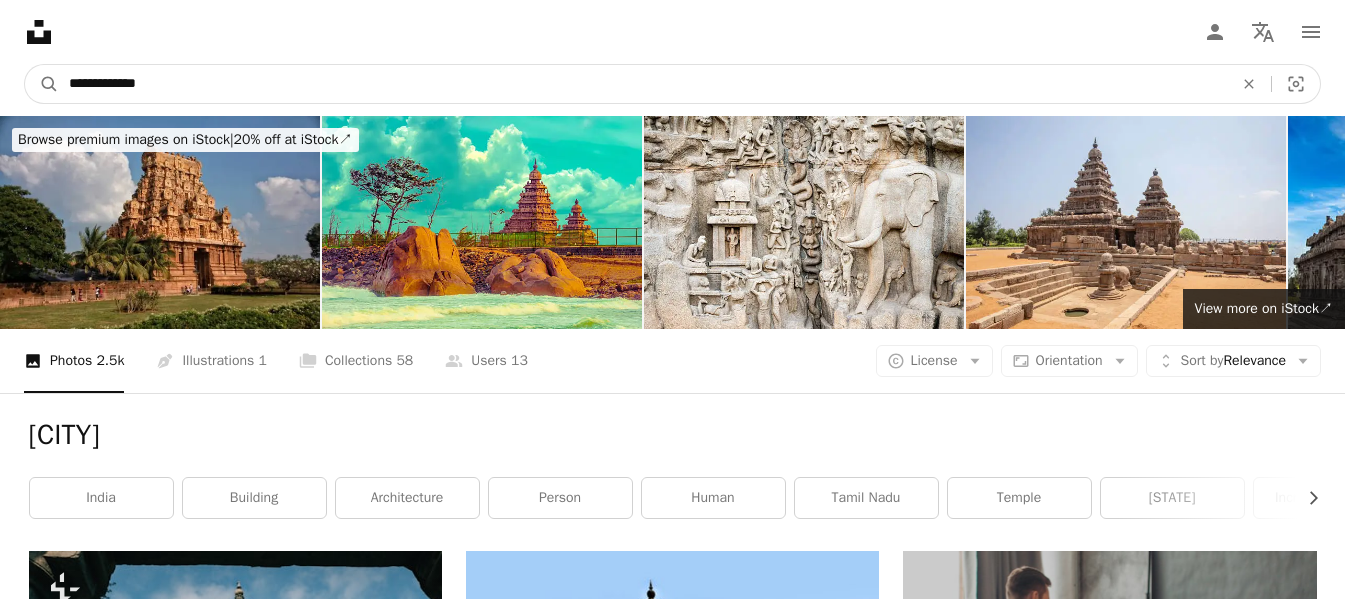 drag, startPoint x: 176, startPoint y: 77, endPoint x: 68, endPoint y: 77, distance: 108 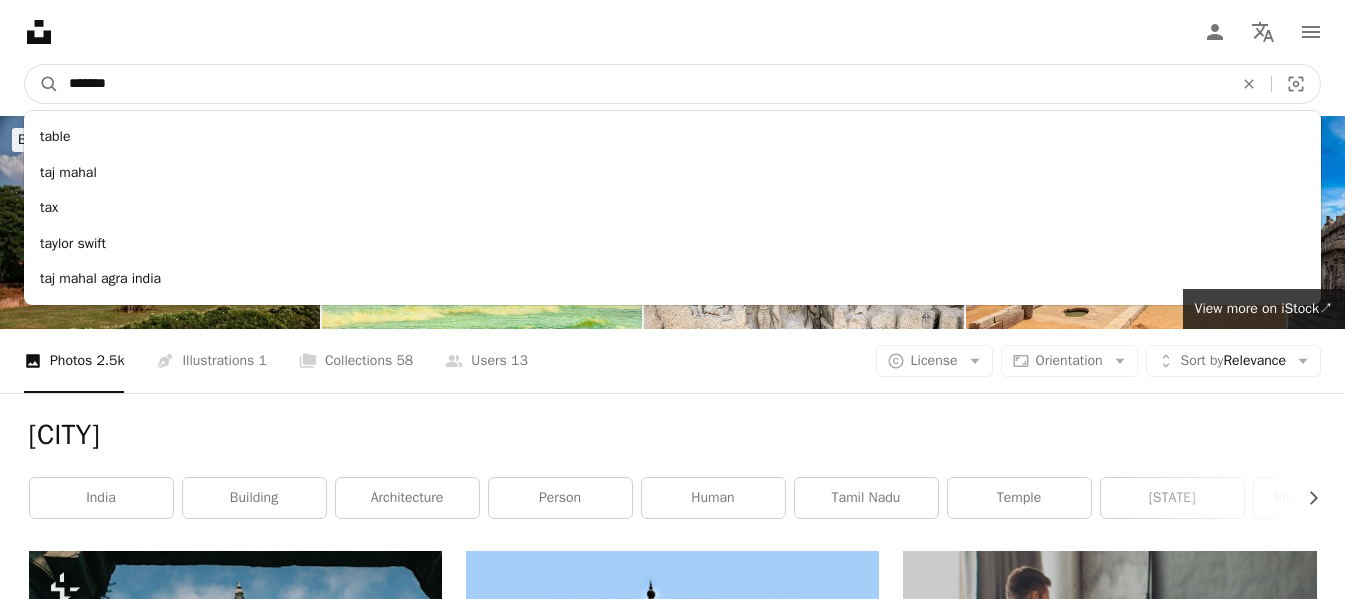 type on "*******" 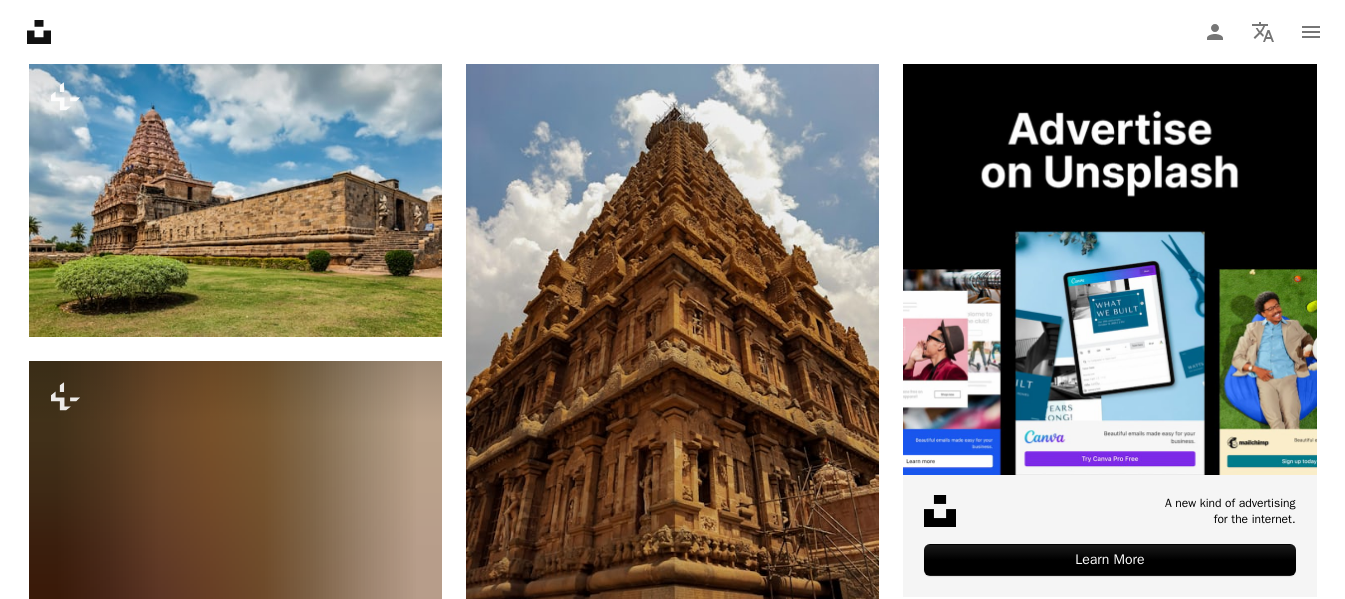 scroll, scrollTop: 584, scrollLeft: 0, axis: vertical 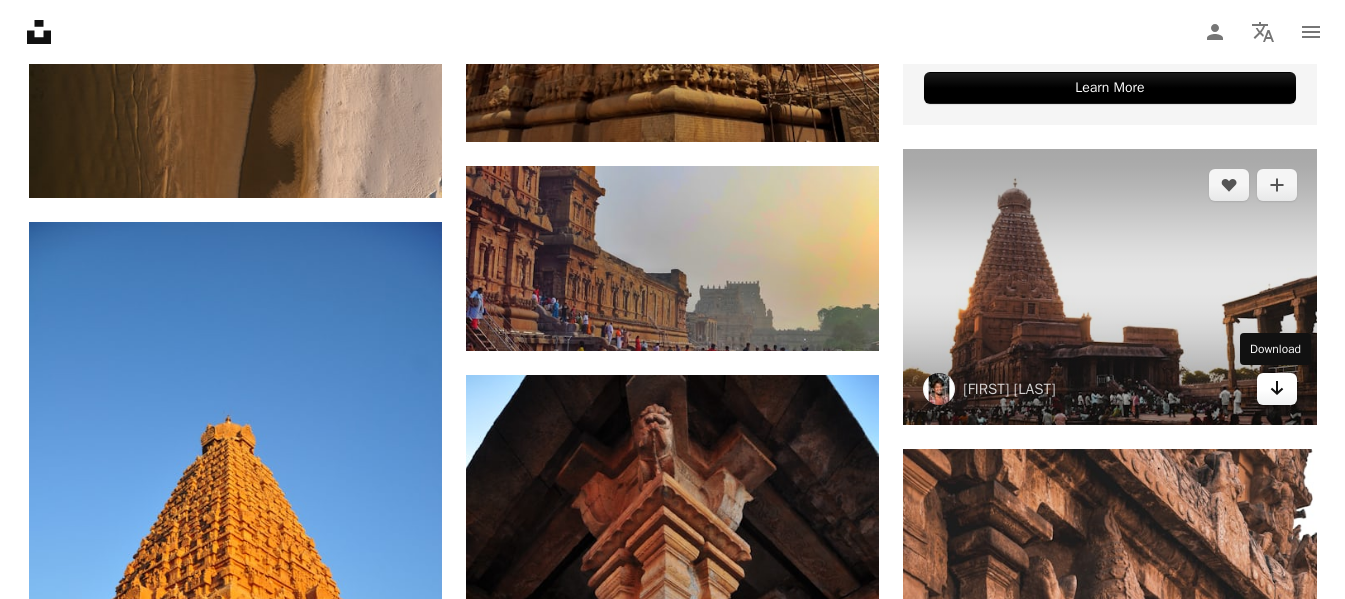 click on "Arrow pointing down" 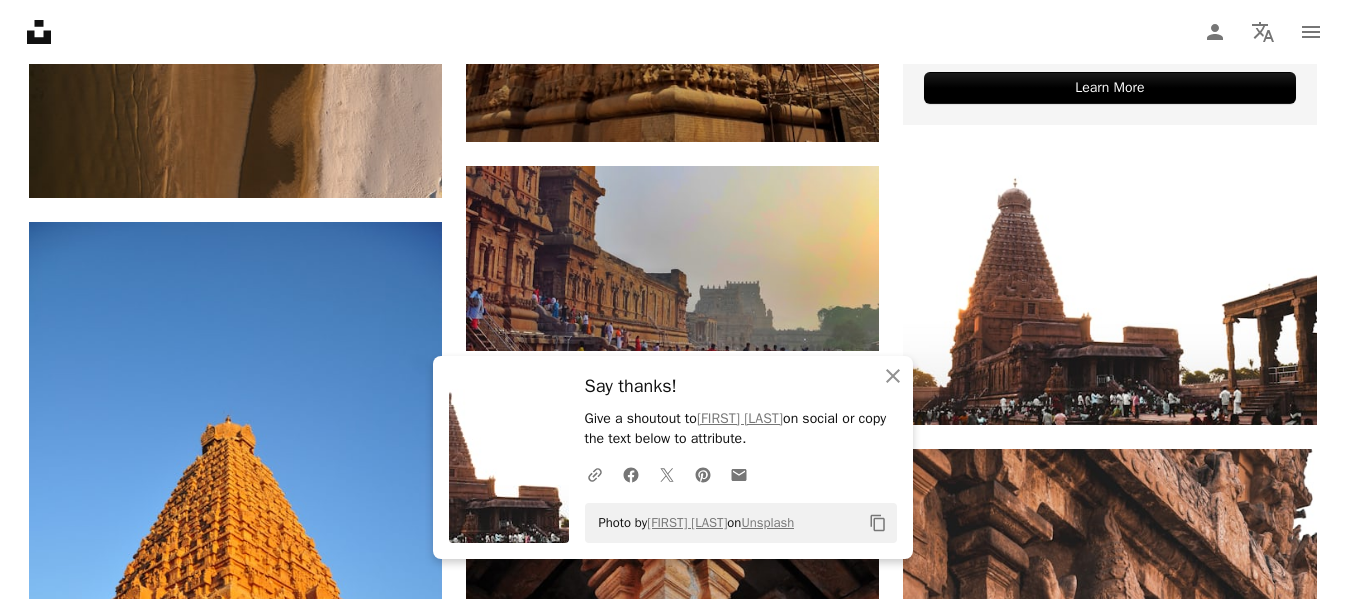 scroll, scrollTop: 928, scrollLeft: 0, axis: vertical 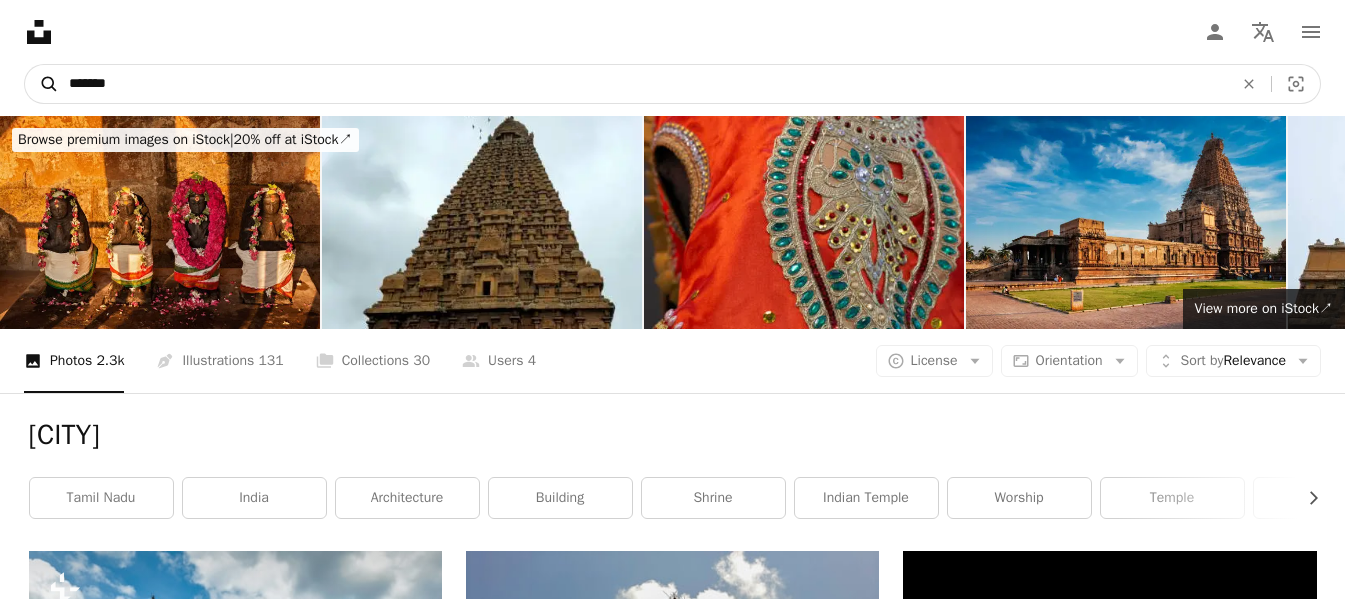 drag, startPoint x: 127, startPoint y: 86, endPoint x: 29, endPoint y: 92, distance: 98.1835 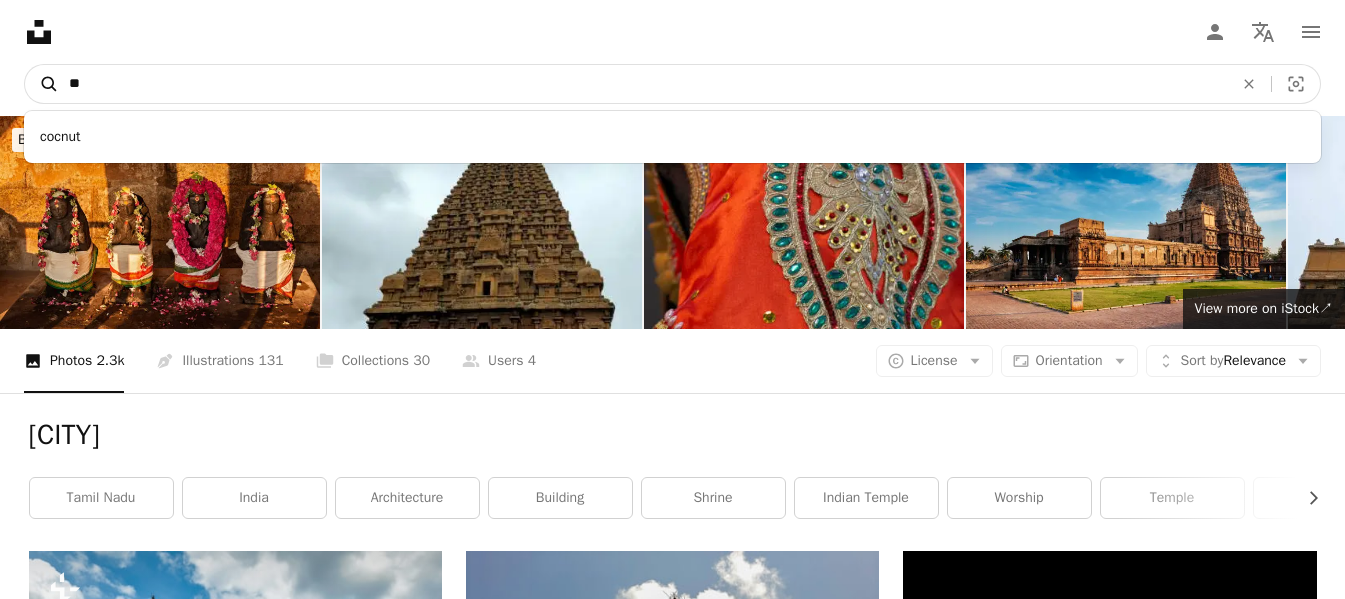 type on "*" 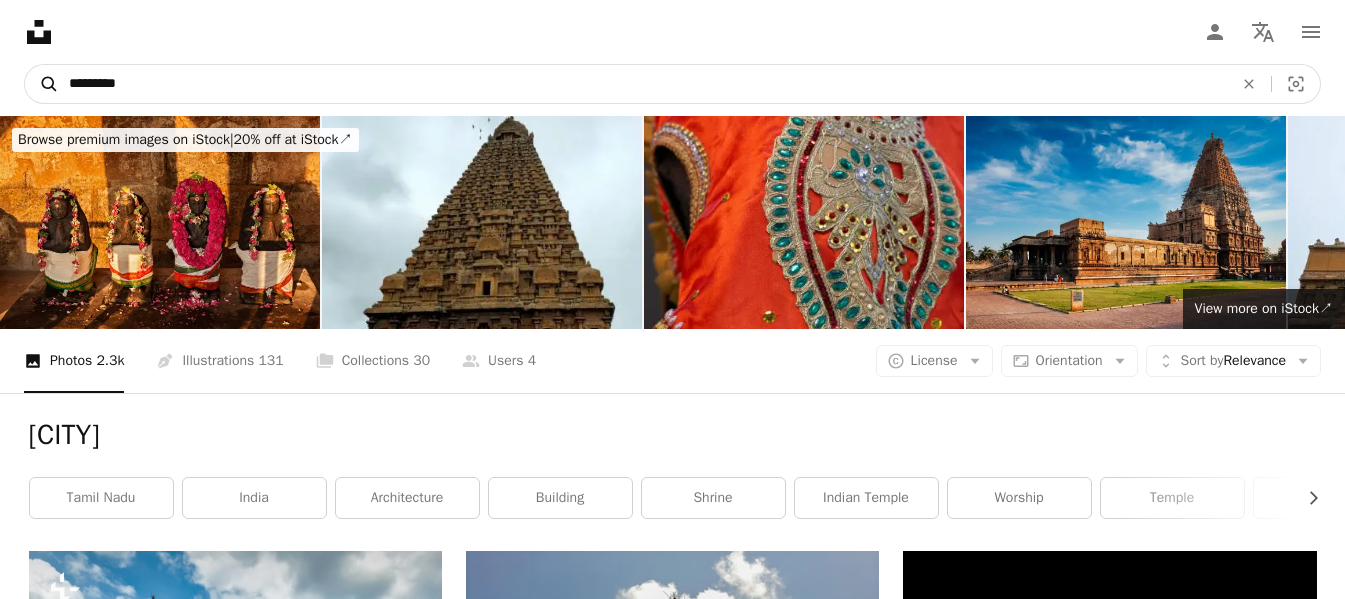 type on "*********" 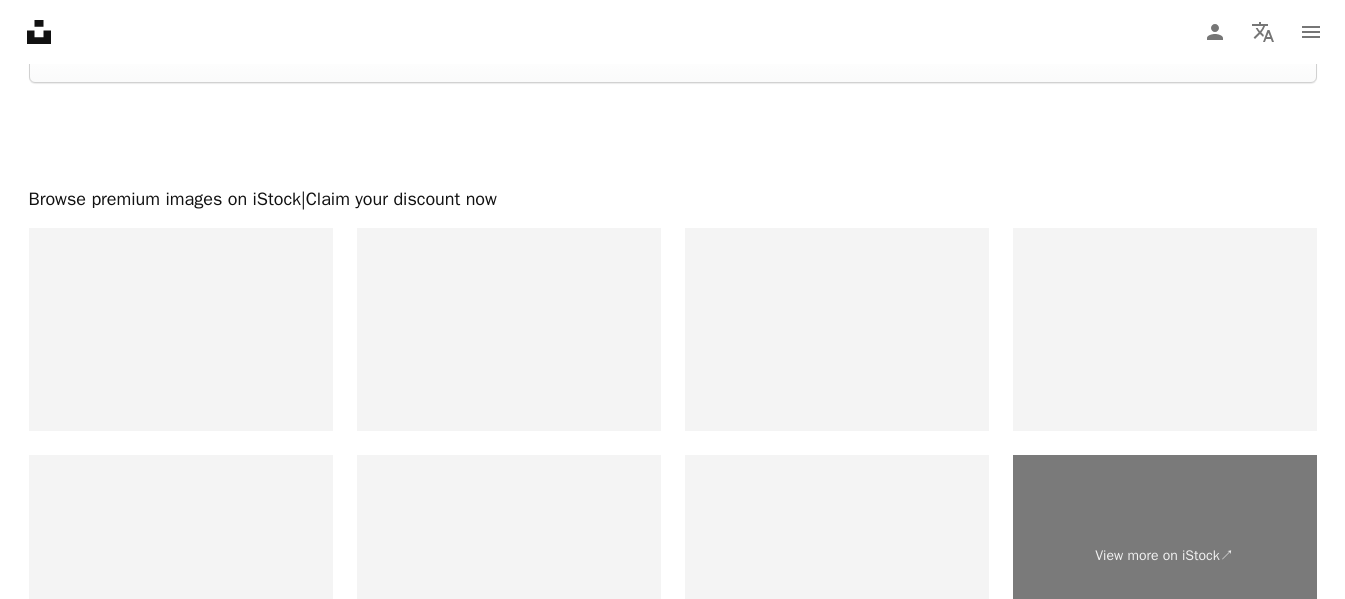 scroll, scrollTop: 3491, scrollLeft: 0, axis: vertical 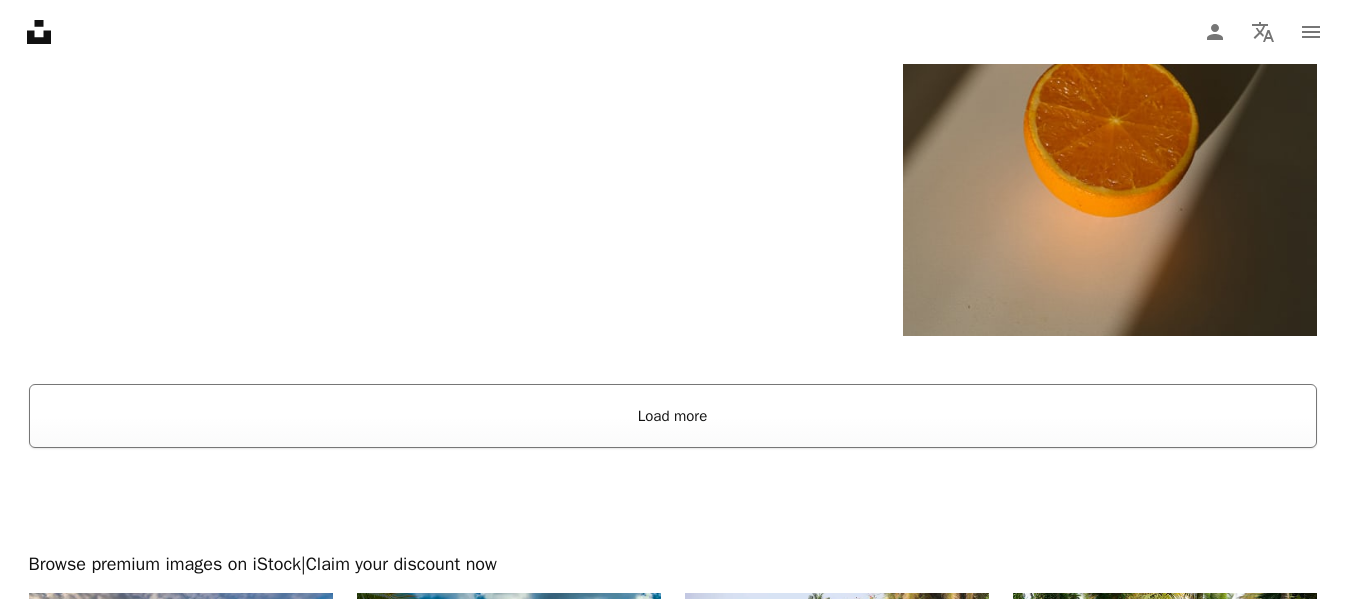click on "Load more" at bounding box center (673, 416) 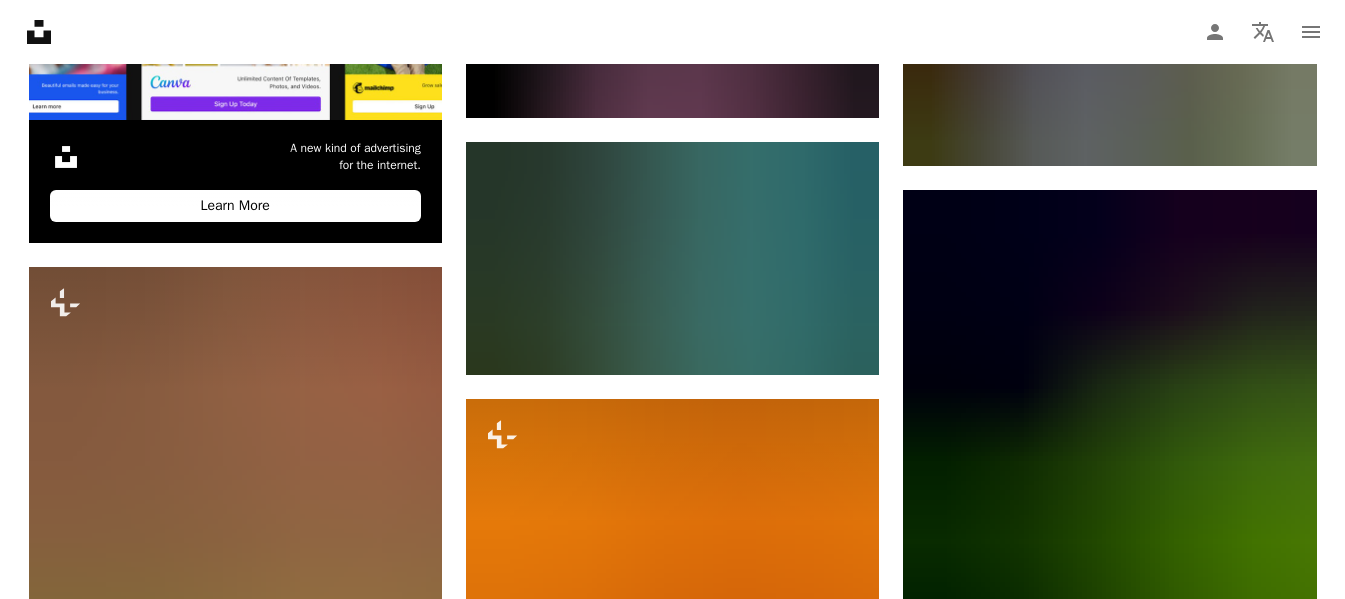 scroll, scrollTop: 4844, scrollLeft: 0, axis: vertical 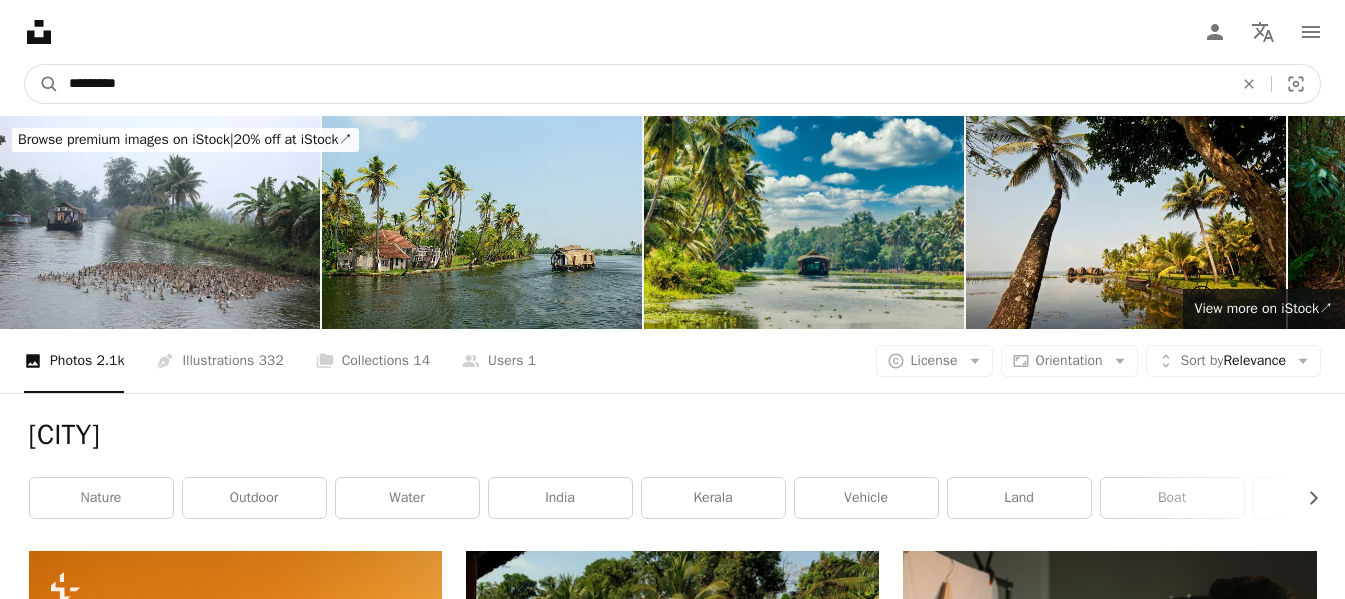 click on "*********" at bounding box center (643, 84) 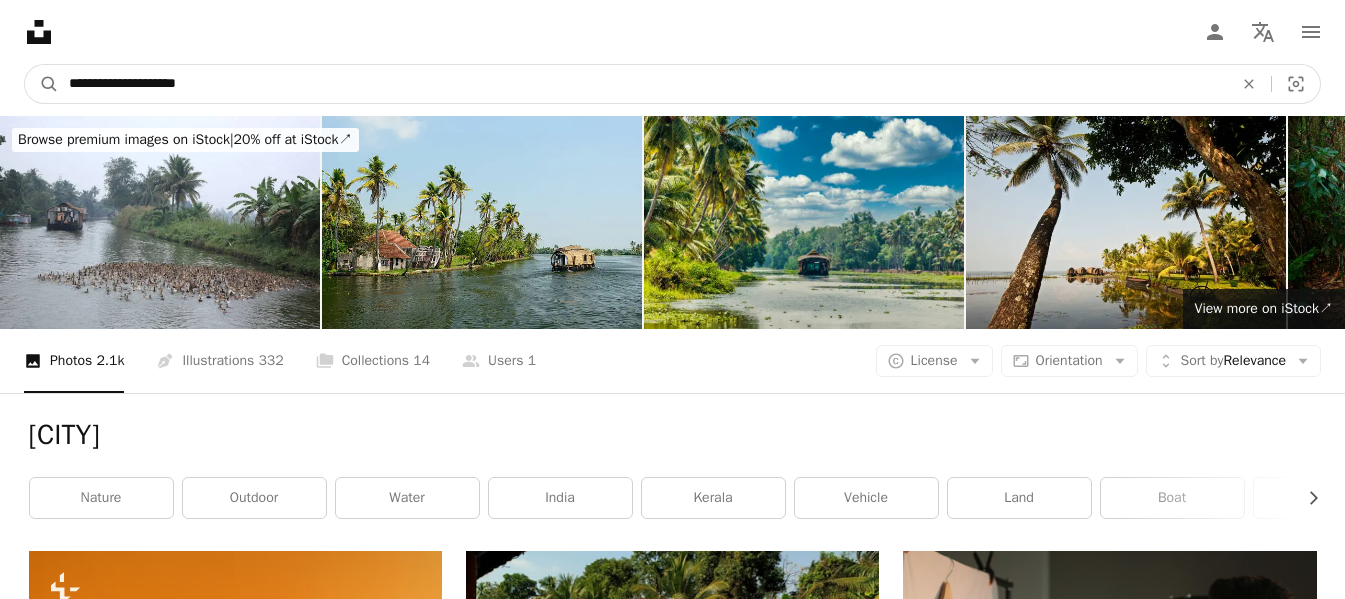type on "**********" 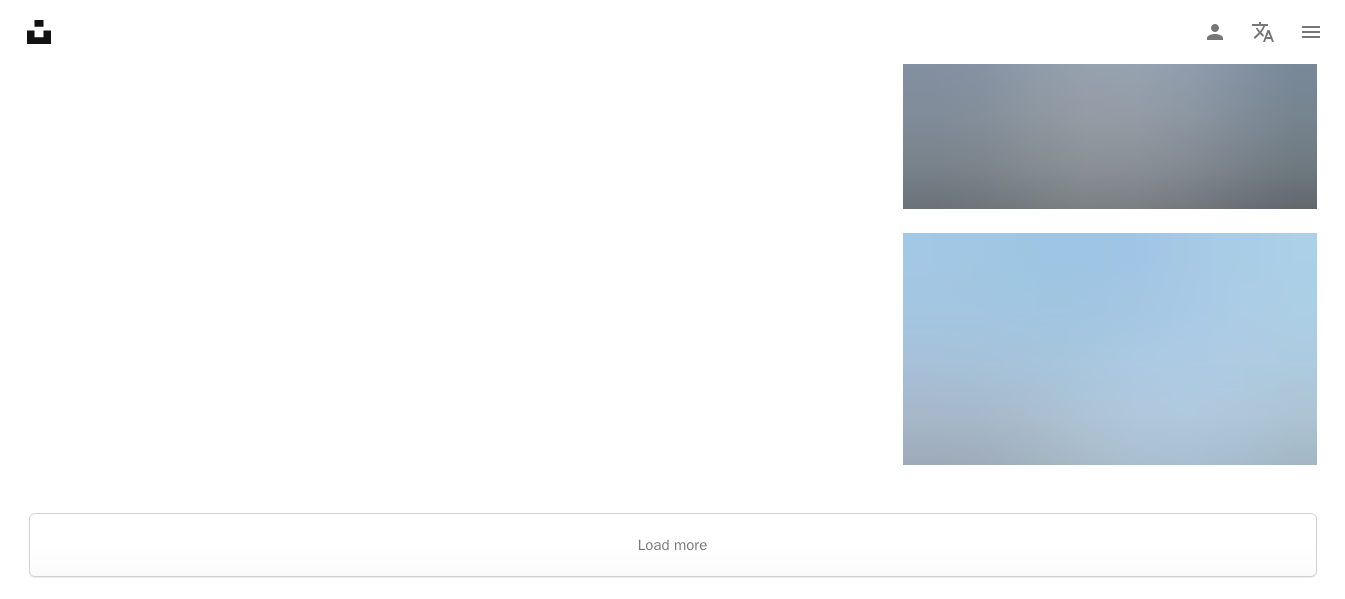 scroll, scrollTop: 3280, scrollLeft: 0, axis: vertical 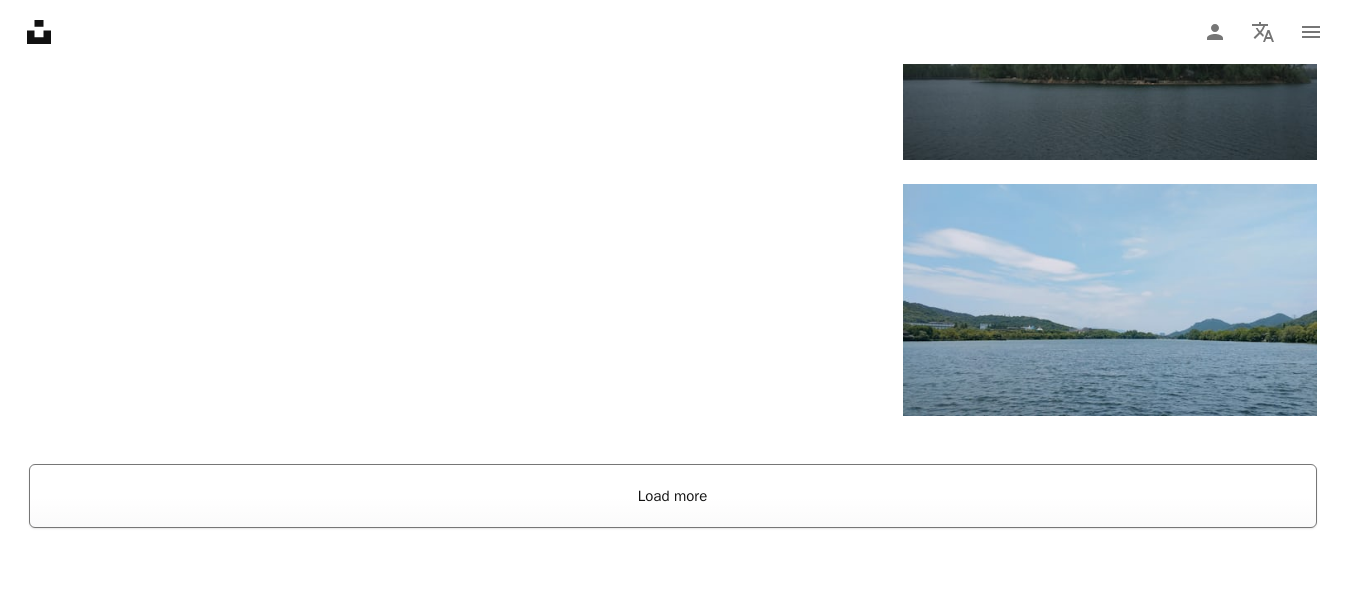 click on "Load more" at bounding box center (673, 496) 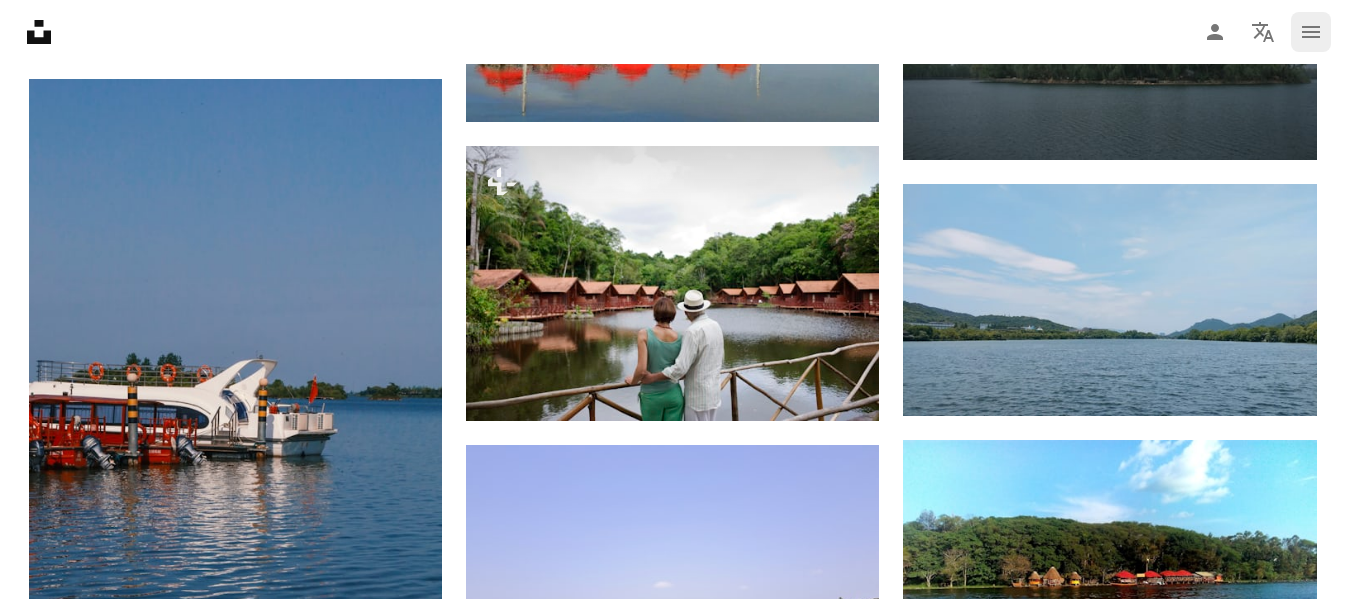 scroll, scrollTop: 0, scrollLeft: 0, axis: both 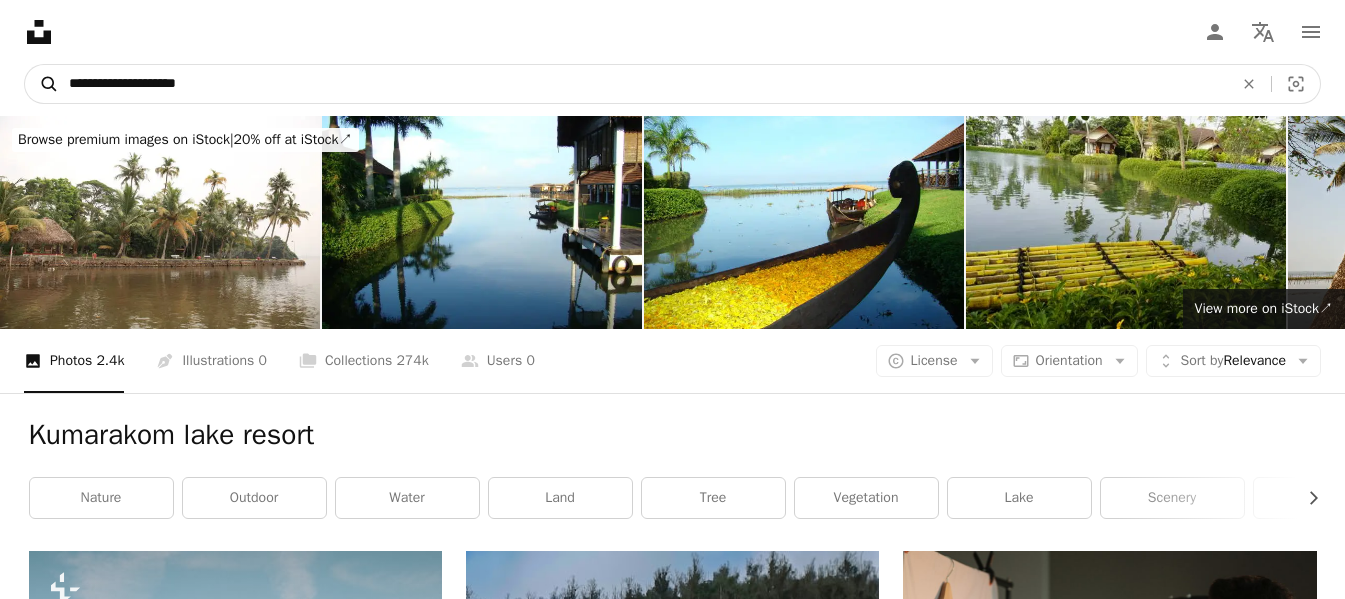drag, startPoint x: 239, startPoint y: 82, endPoint x: 50, endPoint y: 80, distance: 189.01057 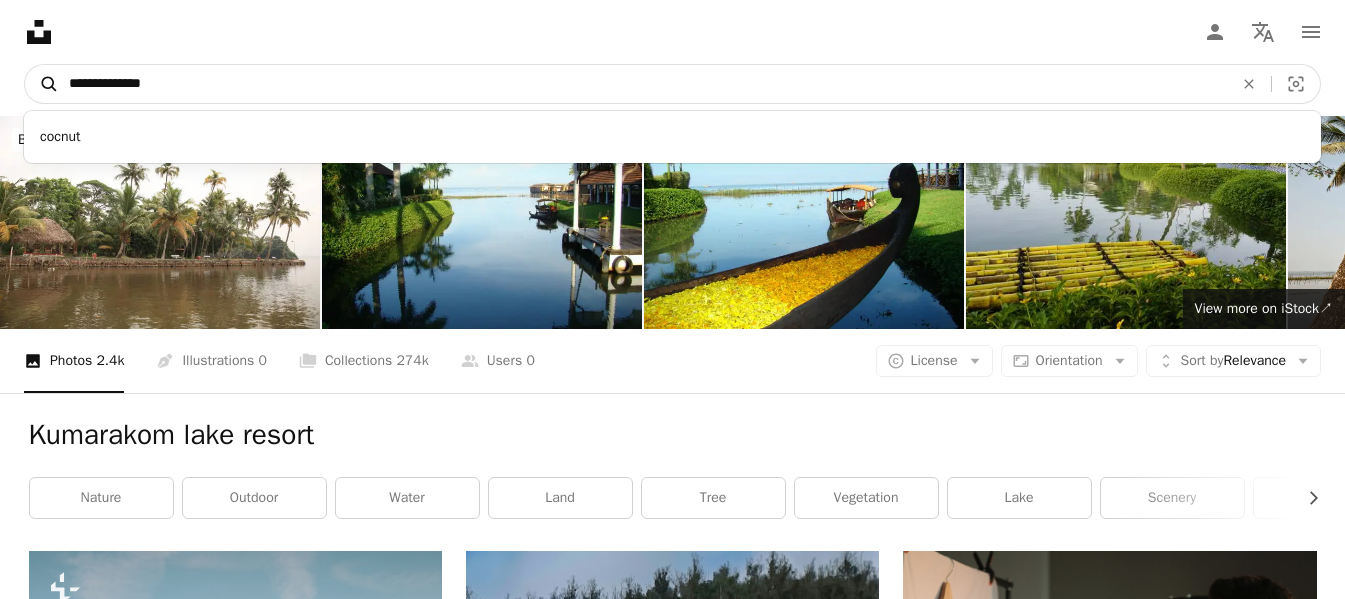 type on "**********" 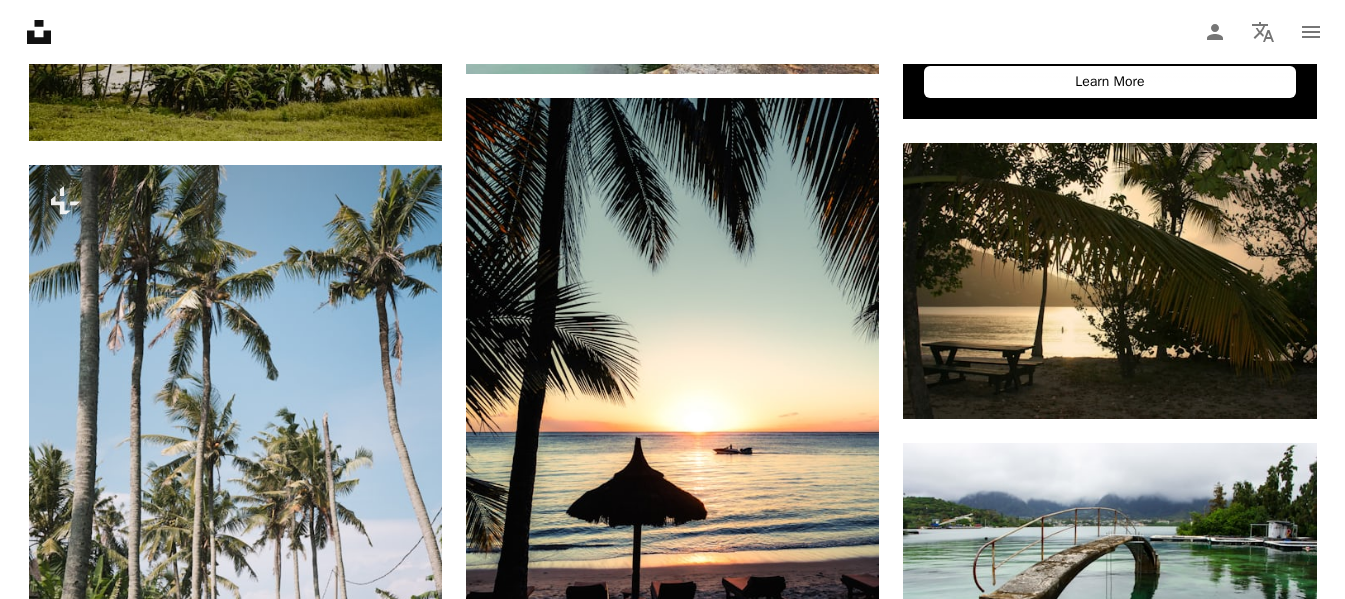scroll, scrollTop: 976, scrollLeft: 0, axis: vertical 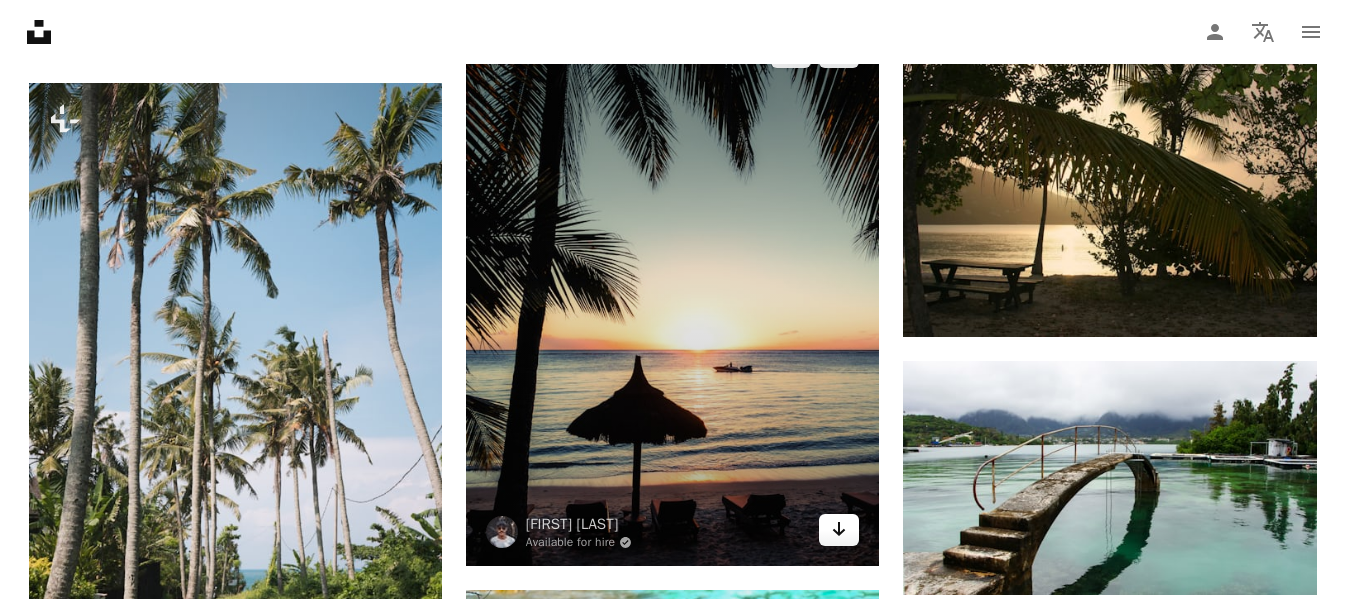 click 